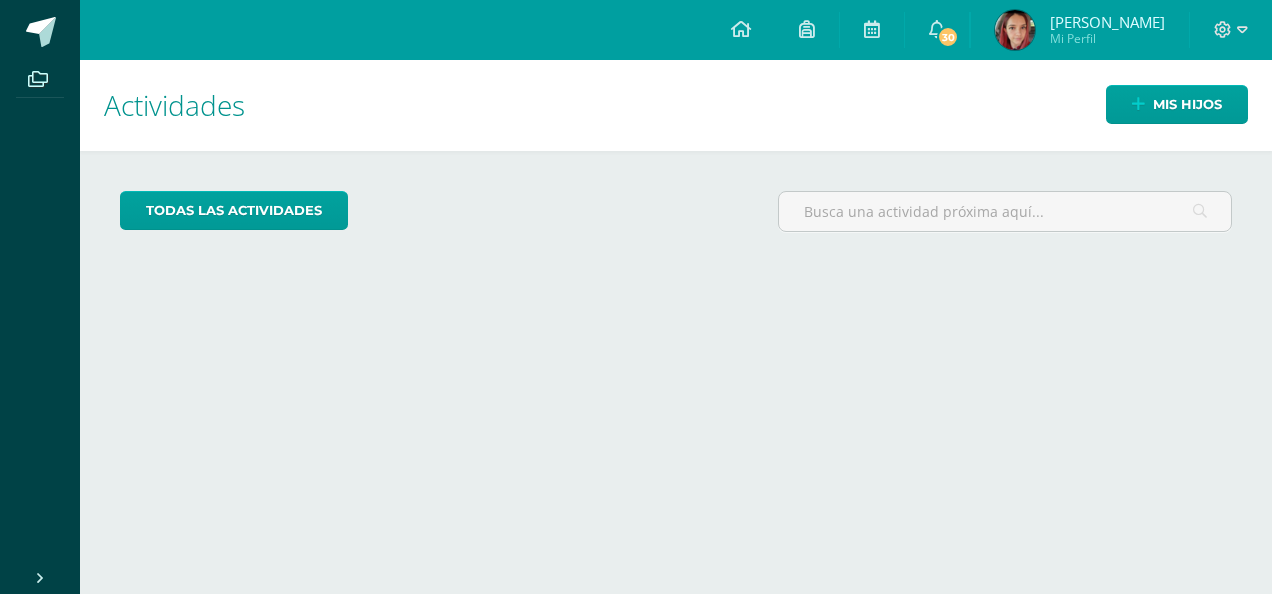 scroll, scrollTop: 0, scrollLeft: 0, axis: both 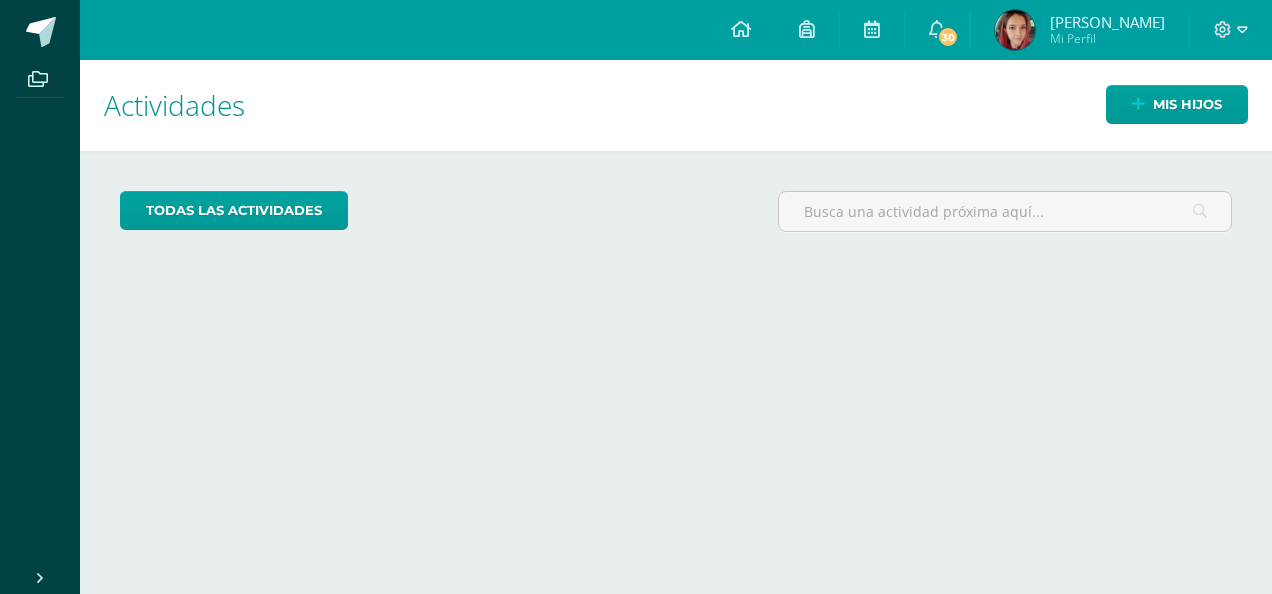 click at bounding box center [1015, 30] 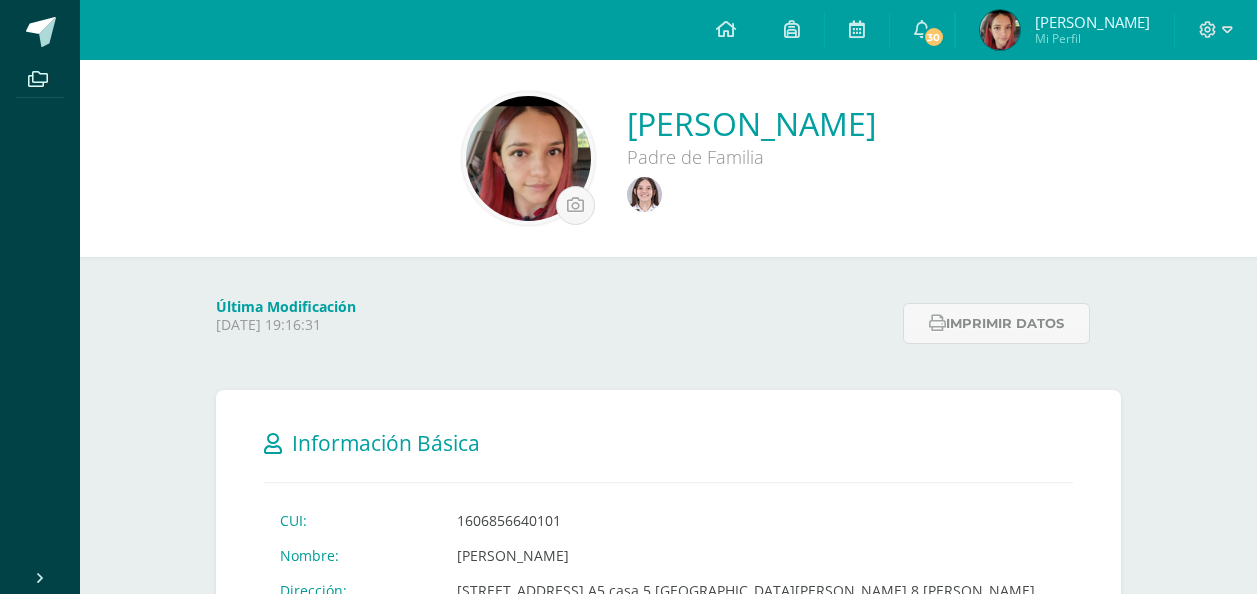 scroll, scrollTop: 0, scrollLeft: 0, axis: both 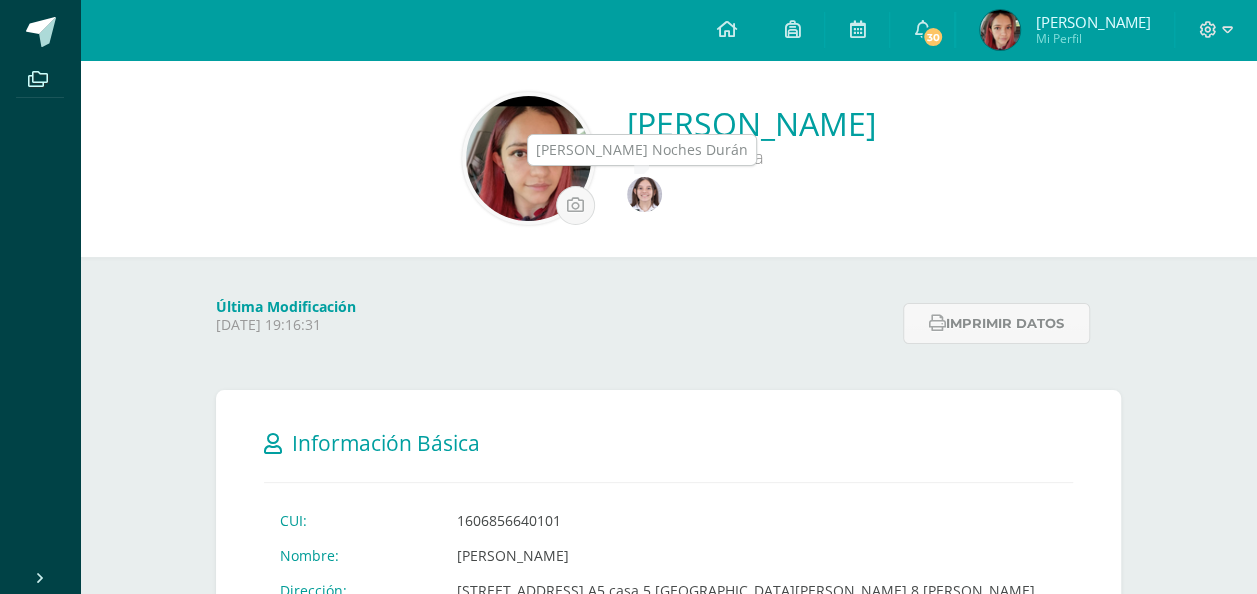 click at bounding box center [644, 194] 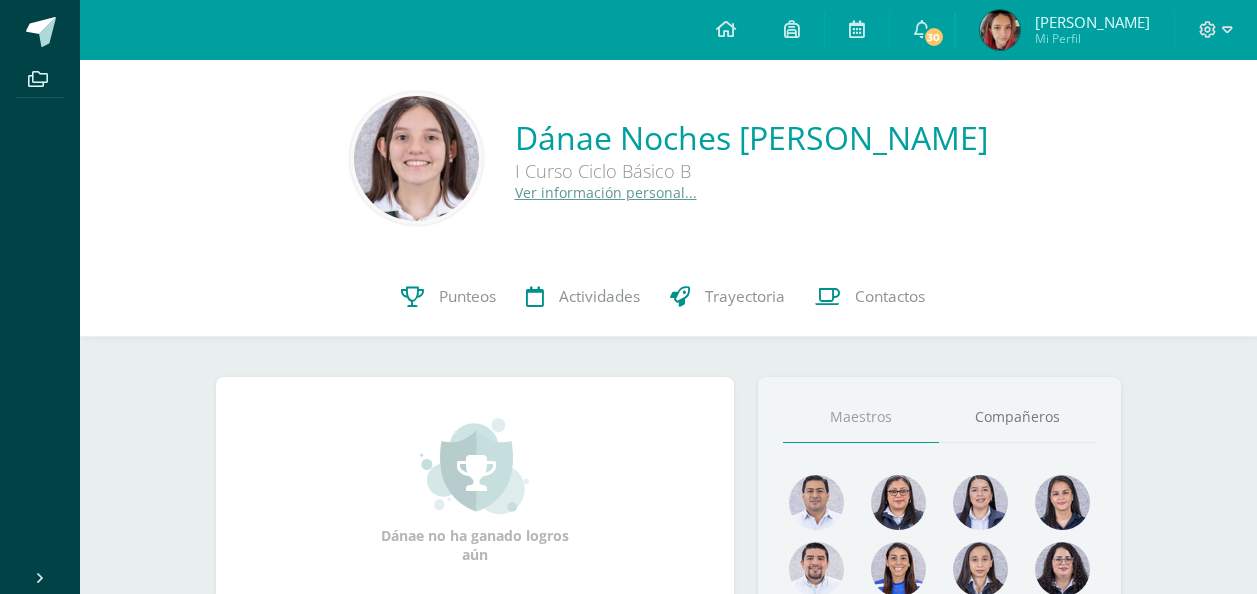 scroll, scrollTop: 0, scrollLeft: 0, axis: both 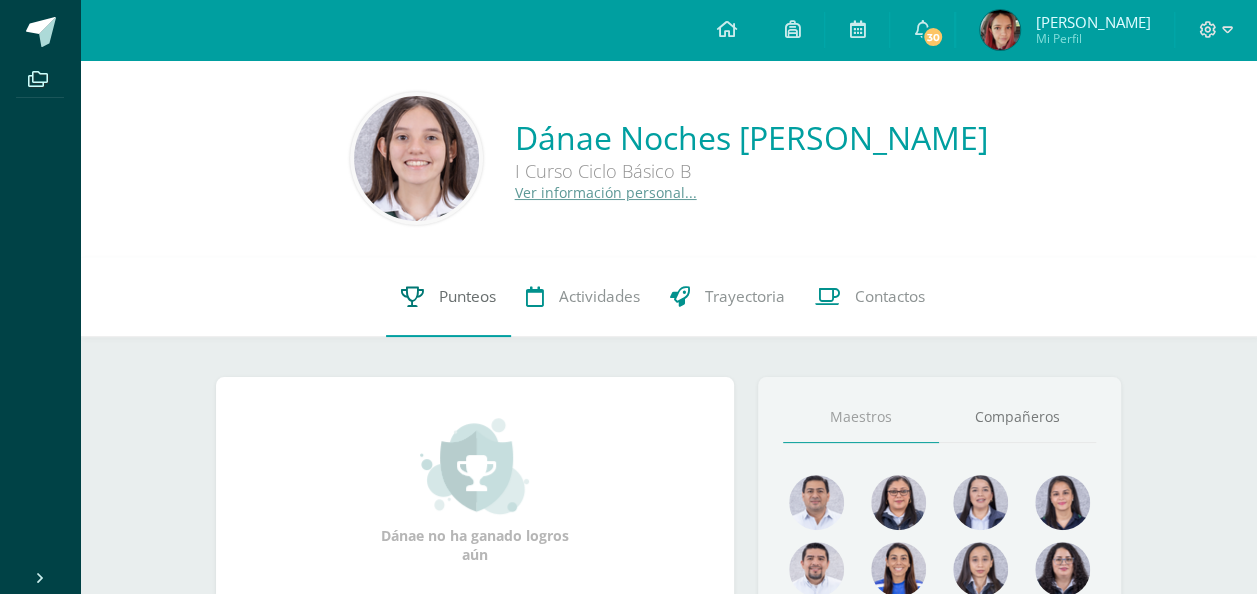 click on "Punteos" at bounding box center [448, 297] 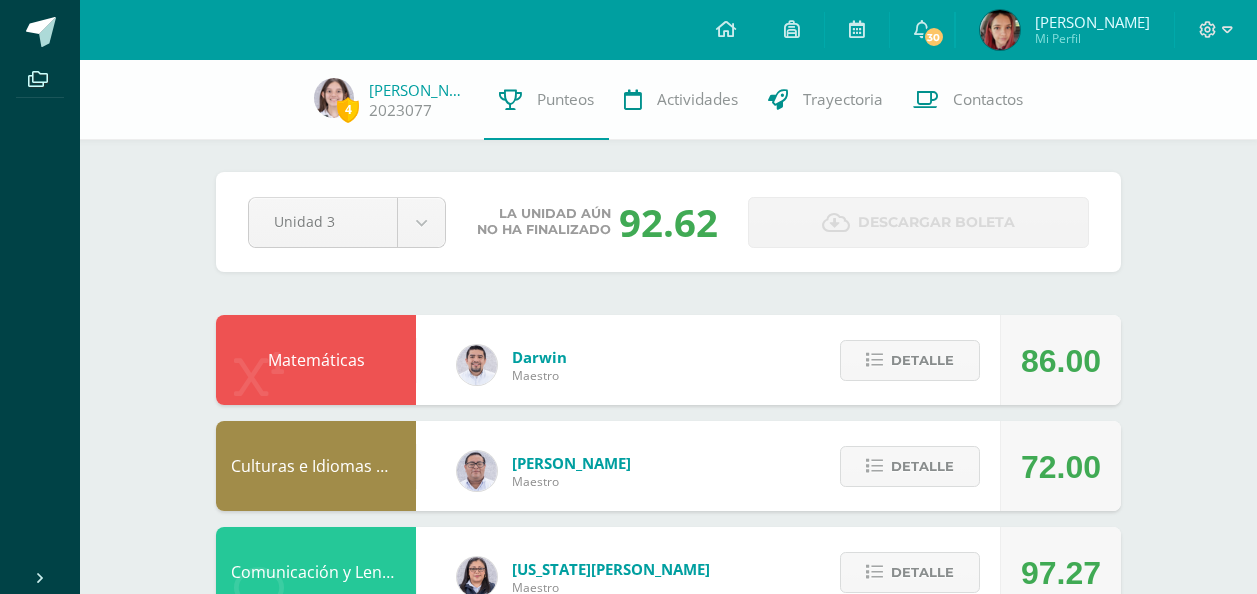 scroll, scrollTop: 0, scrollLeft: 0, axis: both 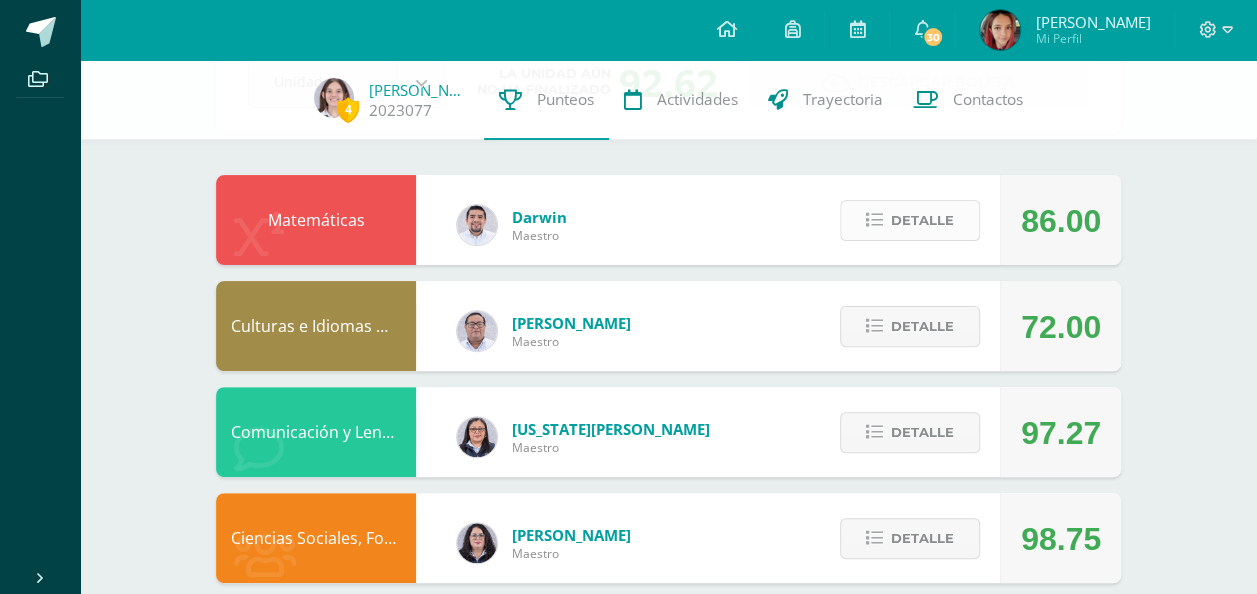 click on "Detalle" at bounding box center [910, 220] 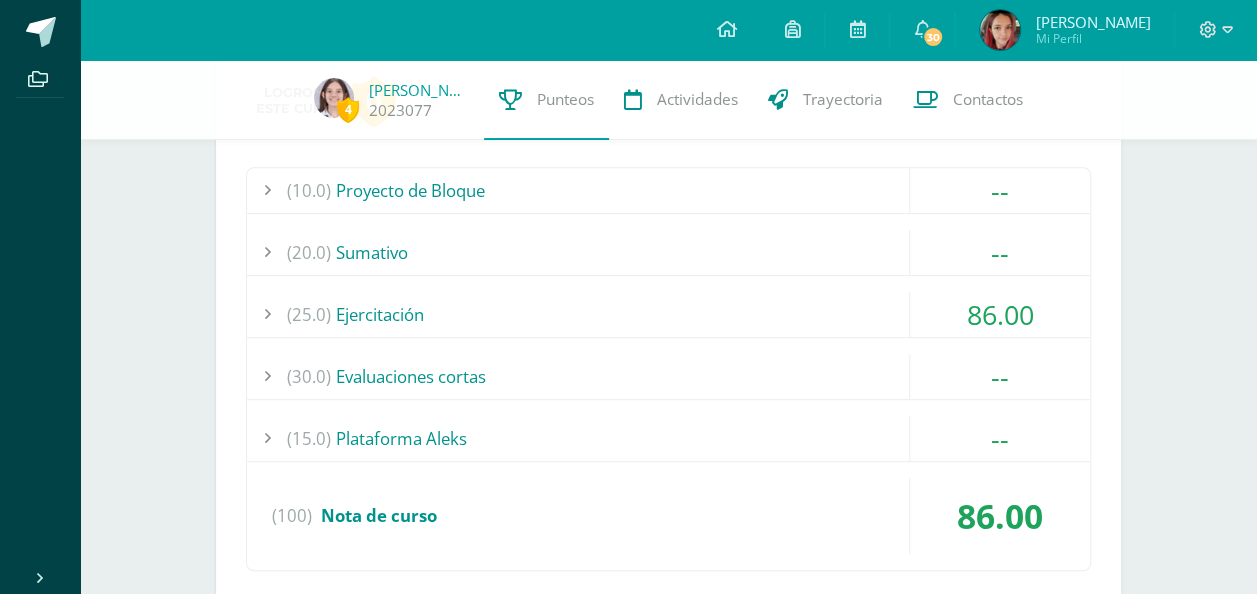 scroll, scrollTop: 419, scrollLeft: 0, axis: vertical 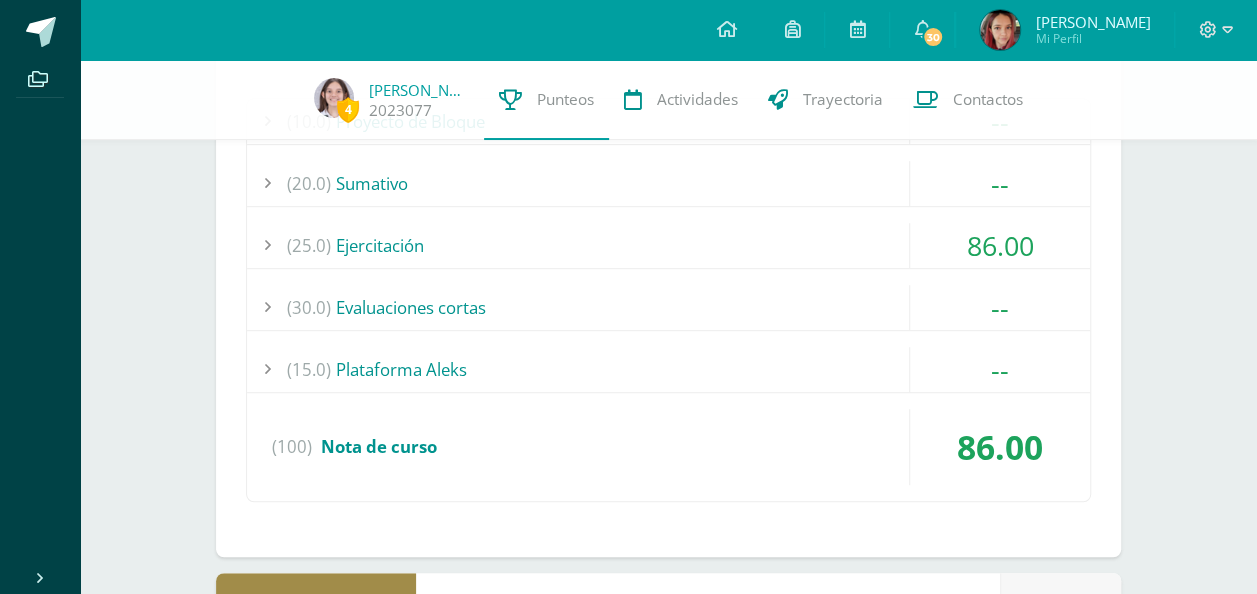 click on "(25.0)
Ejercitación" at bounding box center (668, 245) 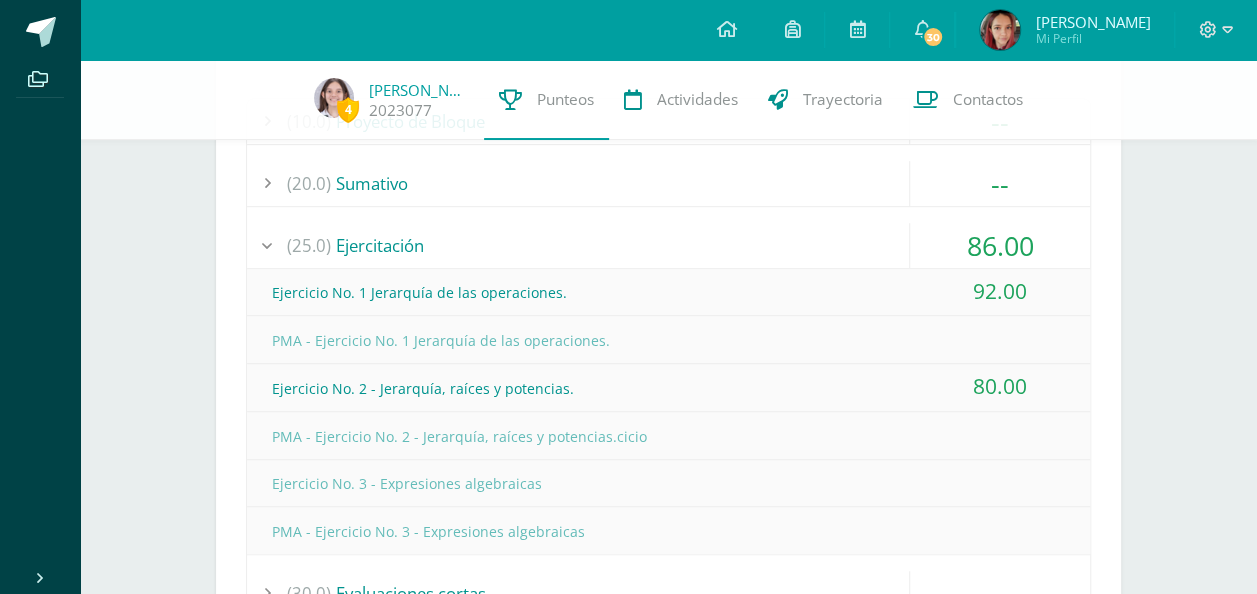 click on "(25.0)
Ejercitación" at bounding box center [668, 245] 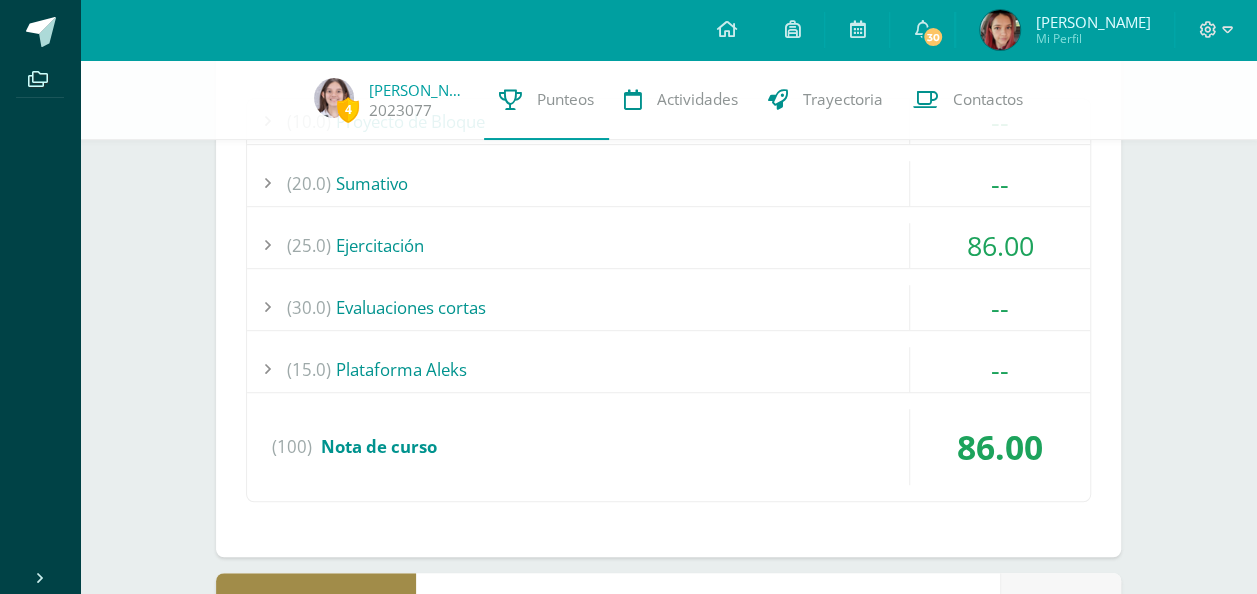 click on "(25.0)
Ejercitación" at bounding box center [668, 245] 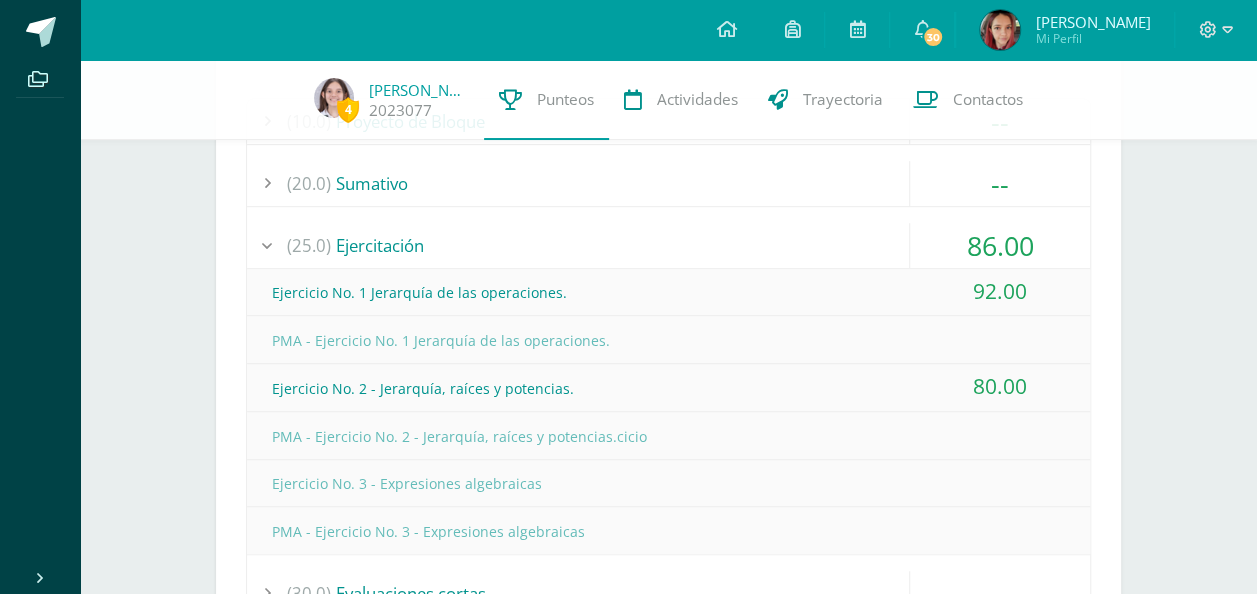 click on "(25.0)
Ejercitación" at bounding box center (668, 245) 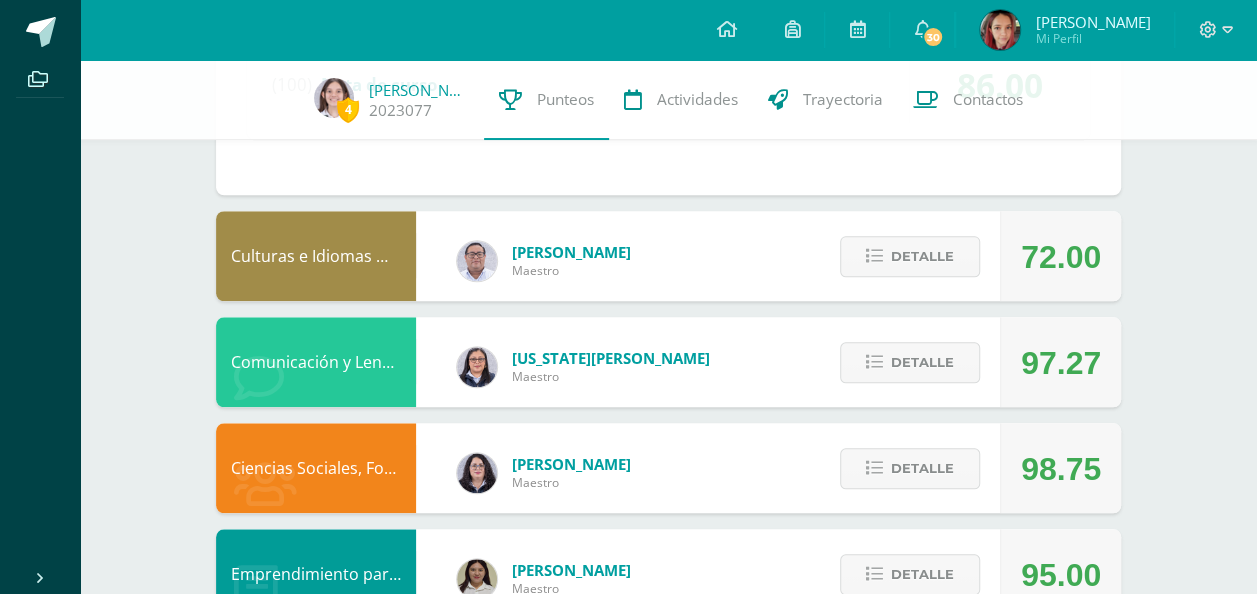 scroll, scrollTop: 854, scrollLeft: 0, axis: vertical 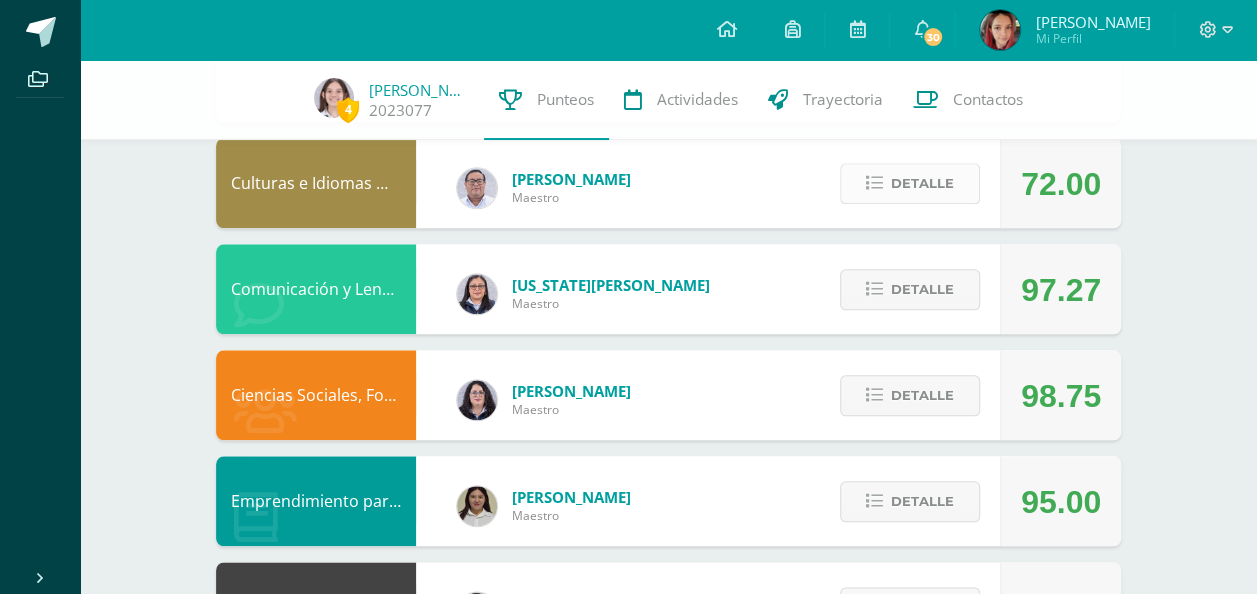 click on "Detalle" at bounding box center [910, 183] 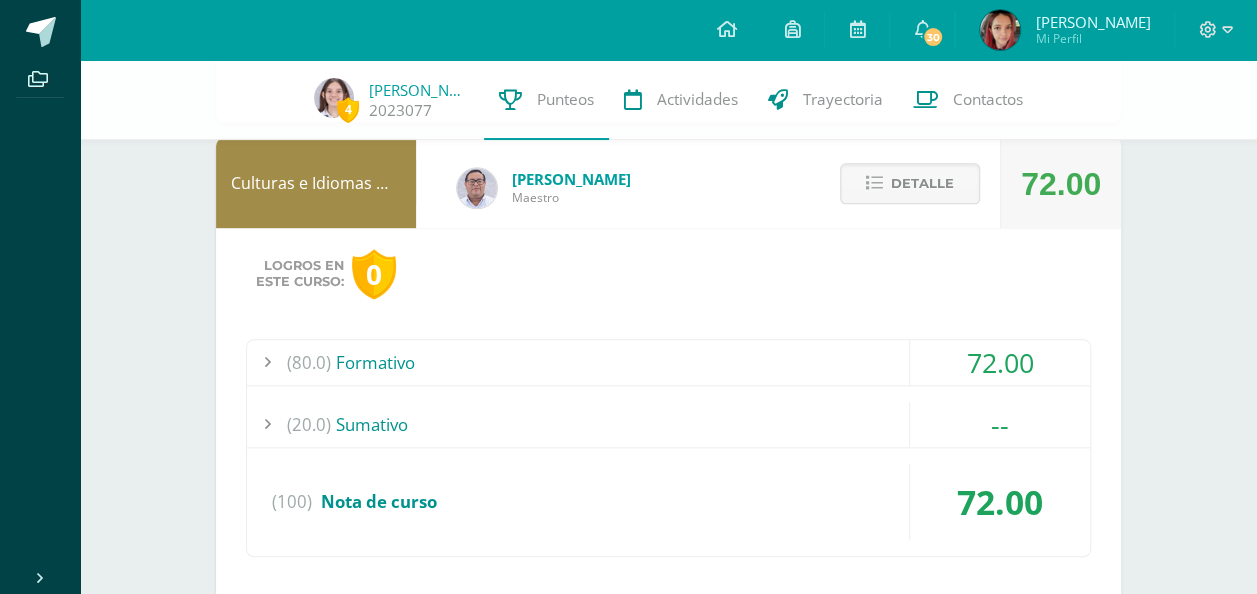 click on "(80.0)
Formativo" at bounding box center (668, 362) 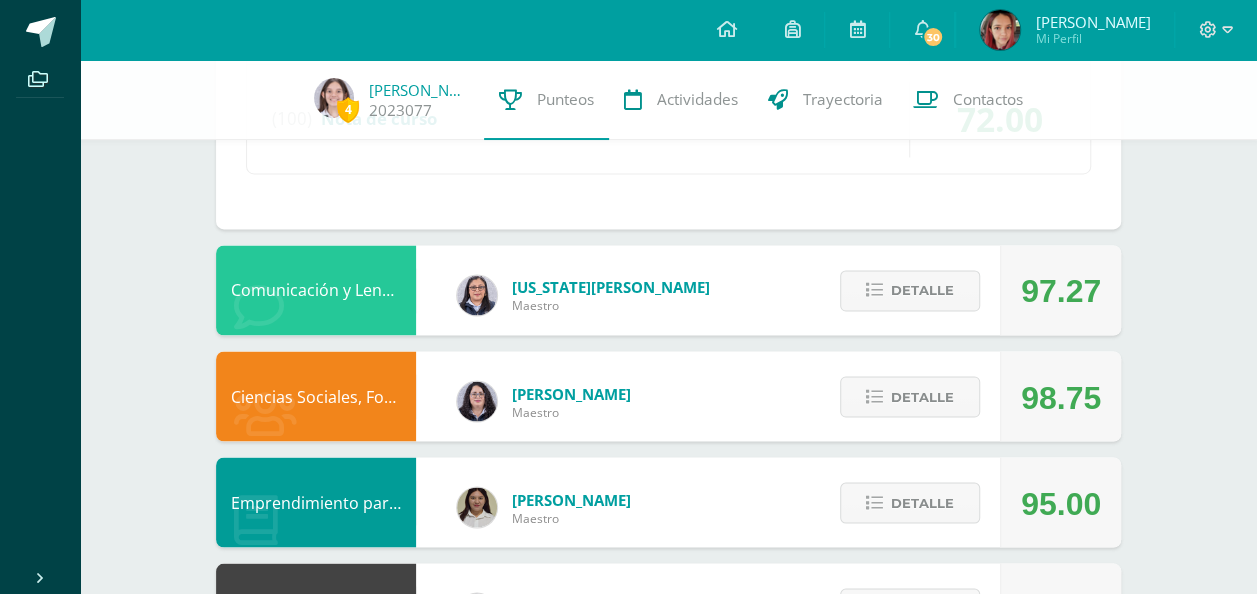 scroll, scrollTop: 1528, scrollLeft: 0, axis: vertical 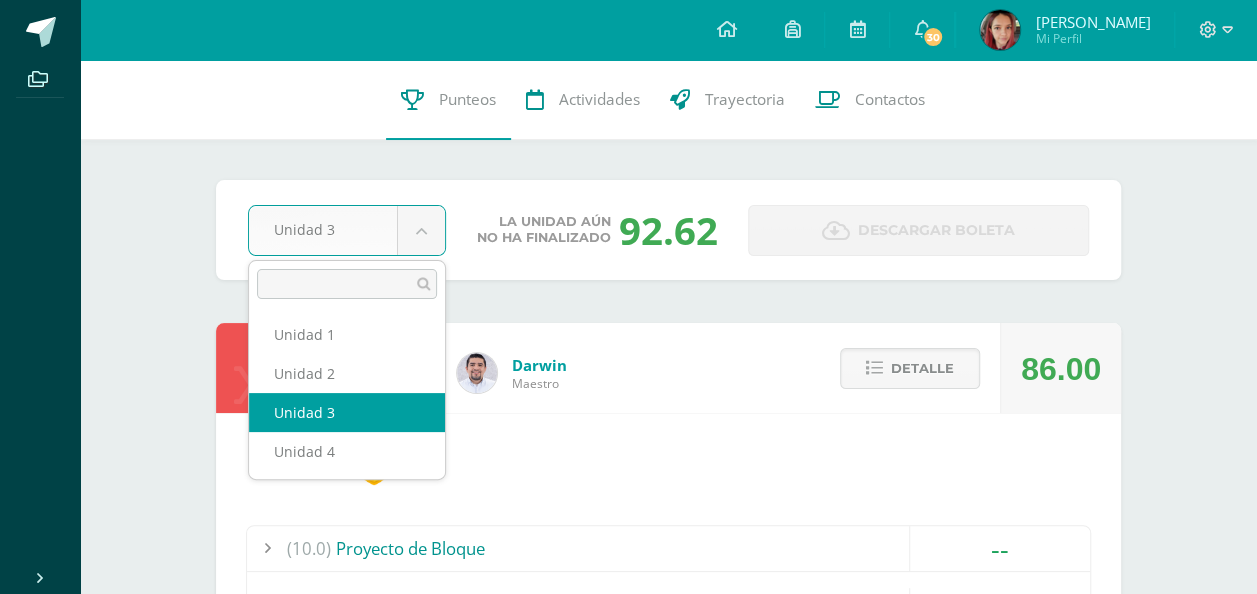 click on "Archivos Cerrar panel  Configuración
Cerrar sesión
Deyanira
Mi Perfil 30 30 Avisos
251
avisos sin leer
Avisos Colegio Monte  te envió un aviso
Formación Complementaria:
Estimados padres de familia:
Les compartimos adjunto información importante de Formación Complementaria.
Julio 10
Colegio Monte  te envió un aviso
Reanudamos clases:
Estimados padres de familia:
Compartimos con ustedes información adjunta.
Julio 09
Colegio Monte  te envió un aviso
III Conferencia a Padres:
Estimados padres de familia:
Les informamos que la conferencia a padres ha sido reprogramada. Los invitamos a estar pendientes de la nueva fecha.
Julio 09
Andrea Marroquín Colegio Monte 0" at bounding box center [628, 1589] 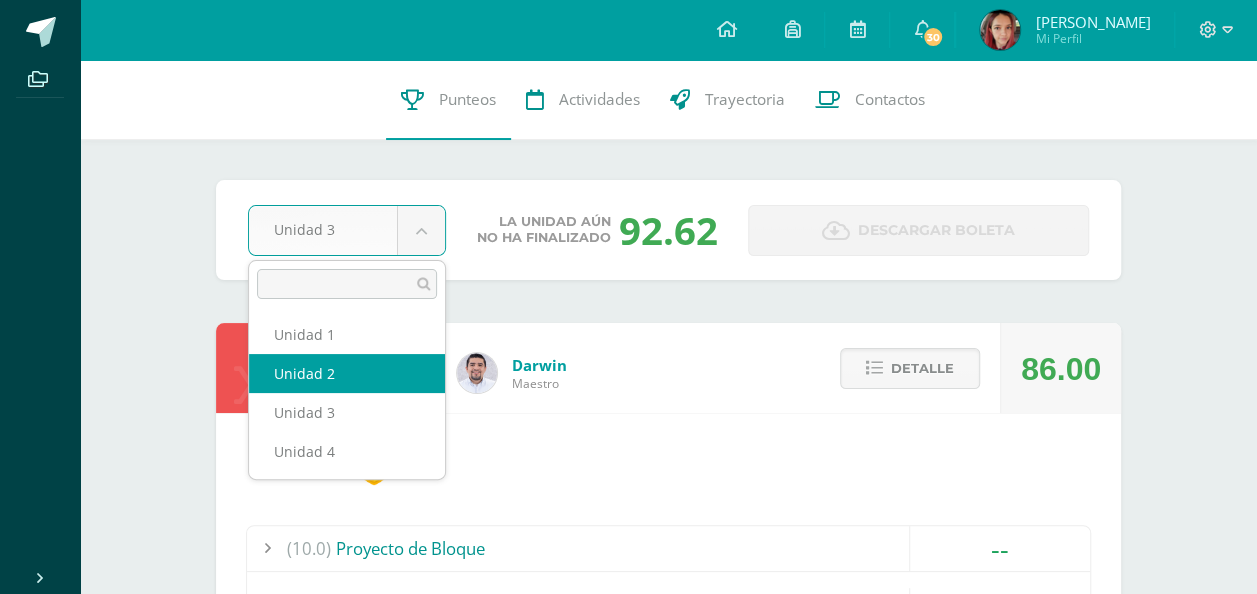 select on "Unidad 2" 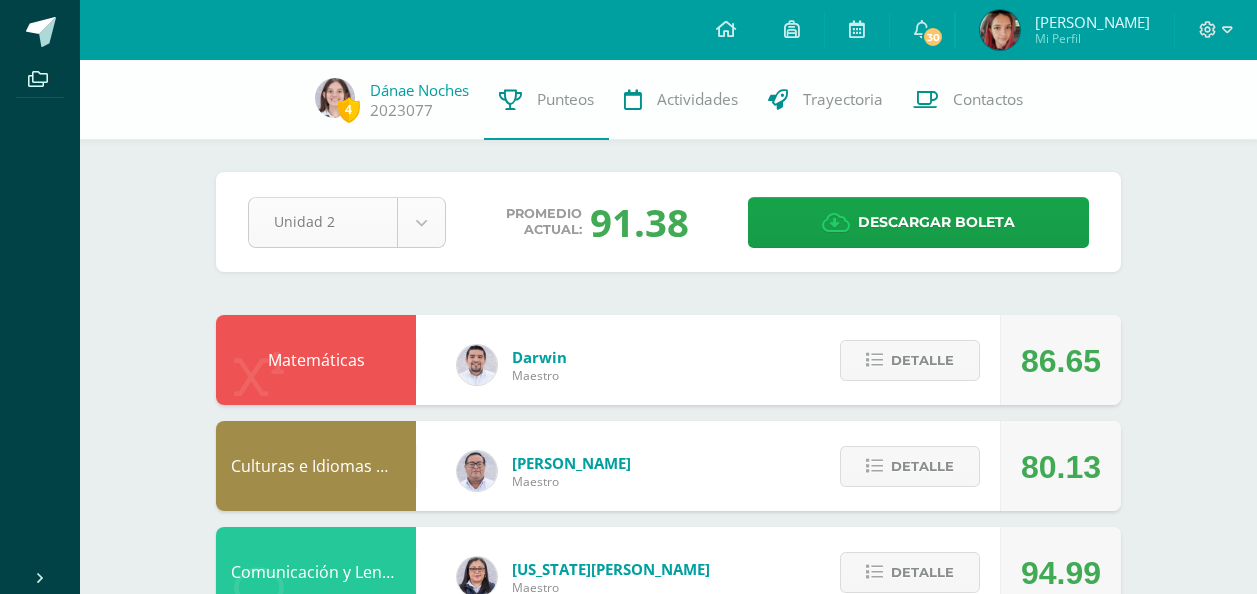 scroll, scrollTop: 0, scrollLeft: 0, axis: both 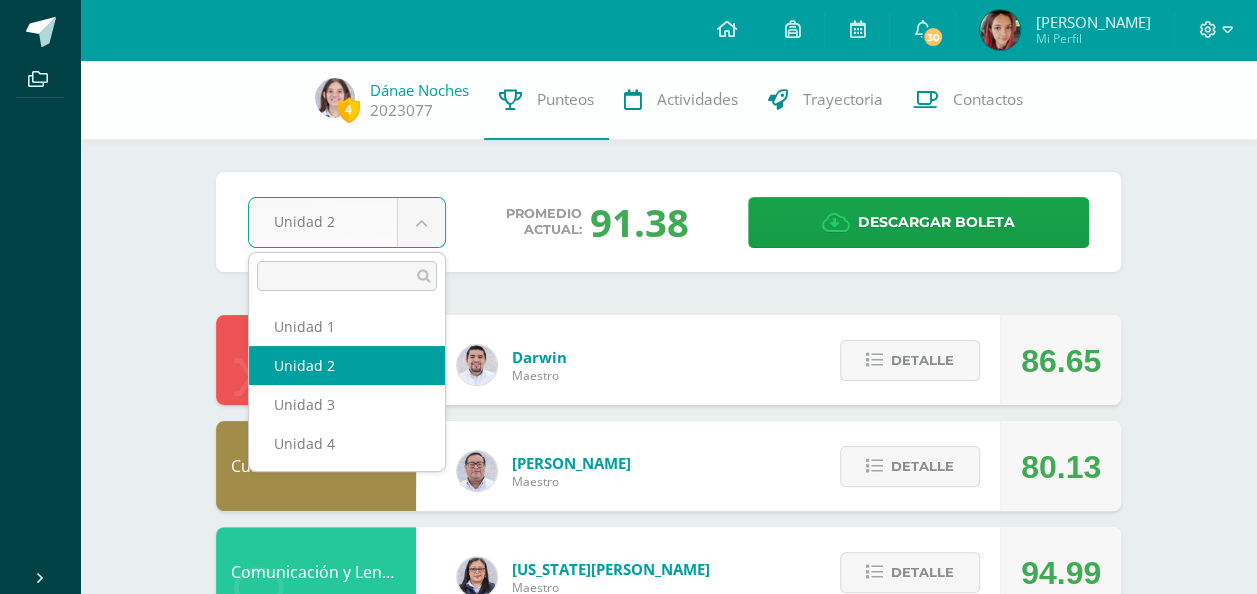 click on "Archivos Cerrar panel  Configuración
Cerrar sesión
[GEOGRAPHIC_DATA]
Mi Perfil 30 30 Avisos
251
avisos sin leer
Avisos Colegio Monte  te envió un aviso
Formación Complementaria:
Estimados padres de familia:
Les compartimos adjunto información importante de Formación Complementaria.
[DATE]
Colegio Monte  te envió un aviso
Reanudamos clases:
Estimados padres de familia:
Compartimos con ustedes información adjunta.
[DATE]
Colegio Monte  te envió un aviso
III Conferencia a Padres:
Estimados padres de familia:
Les informamos que la conferencia a padres ha sido reprogramada. Los invitamos a estar pendientes de la nueva fecha.
[DATE]
[PERSON_NAME][GEOGRAPHIC_DATA]" at bounding box center [628, 964] 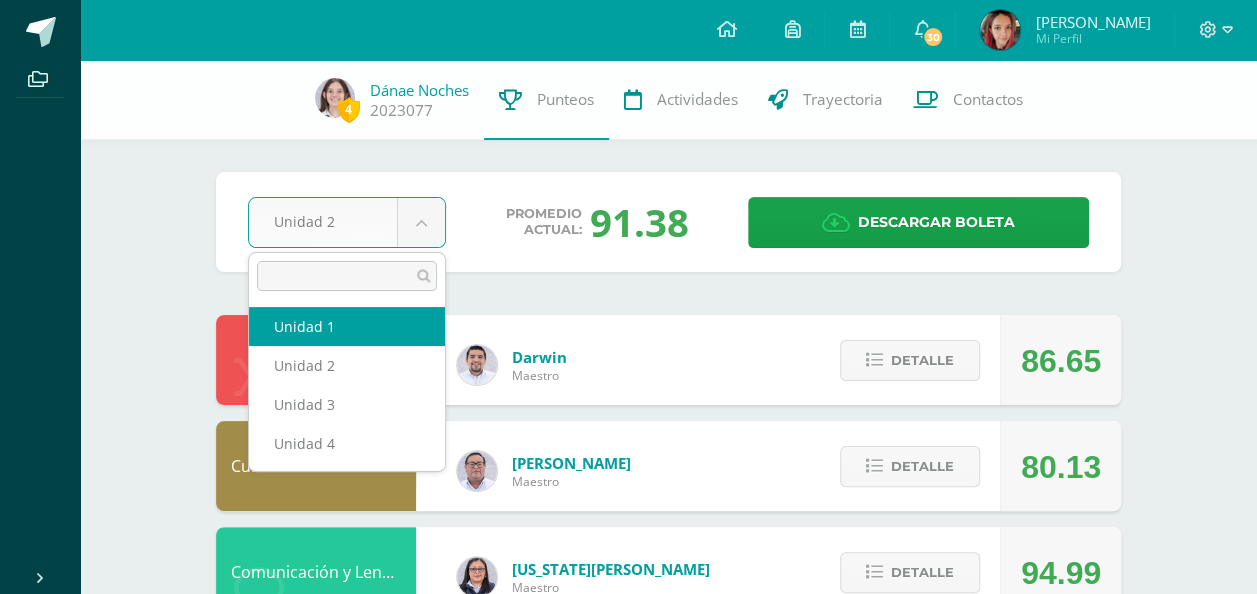 select on "Unidad 1" 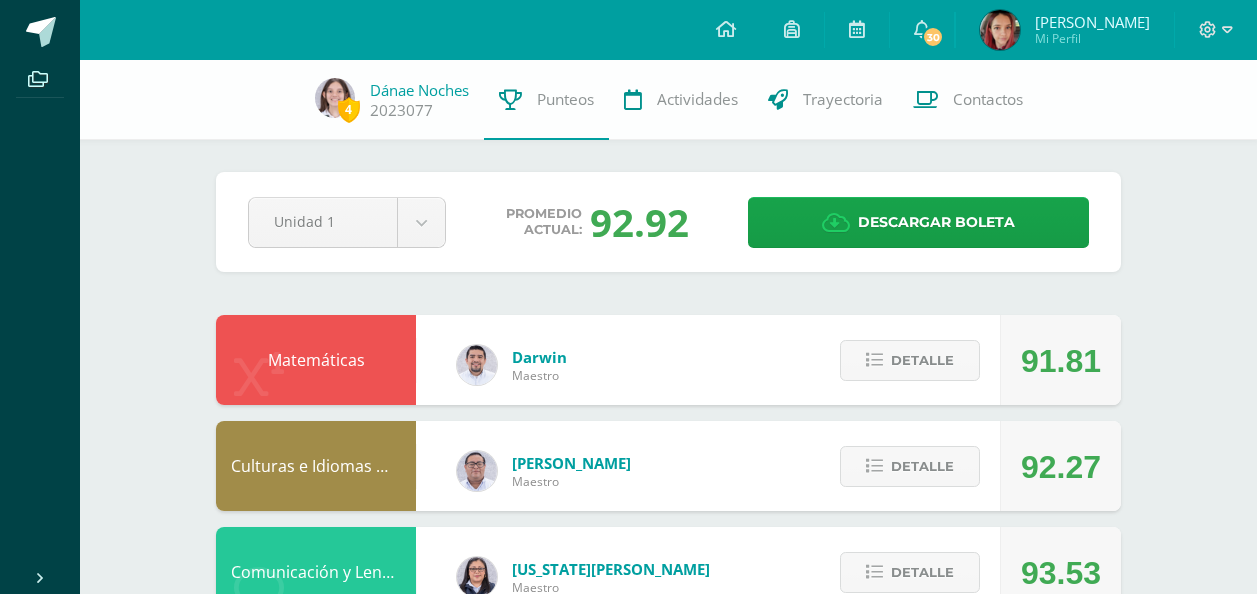 scroll, scrollTop: 0, scrollLeft: 0, axis: both 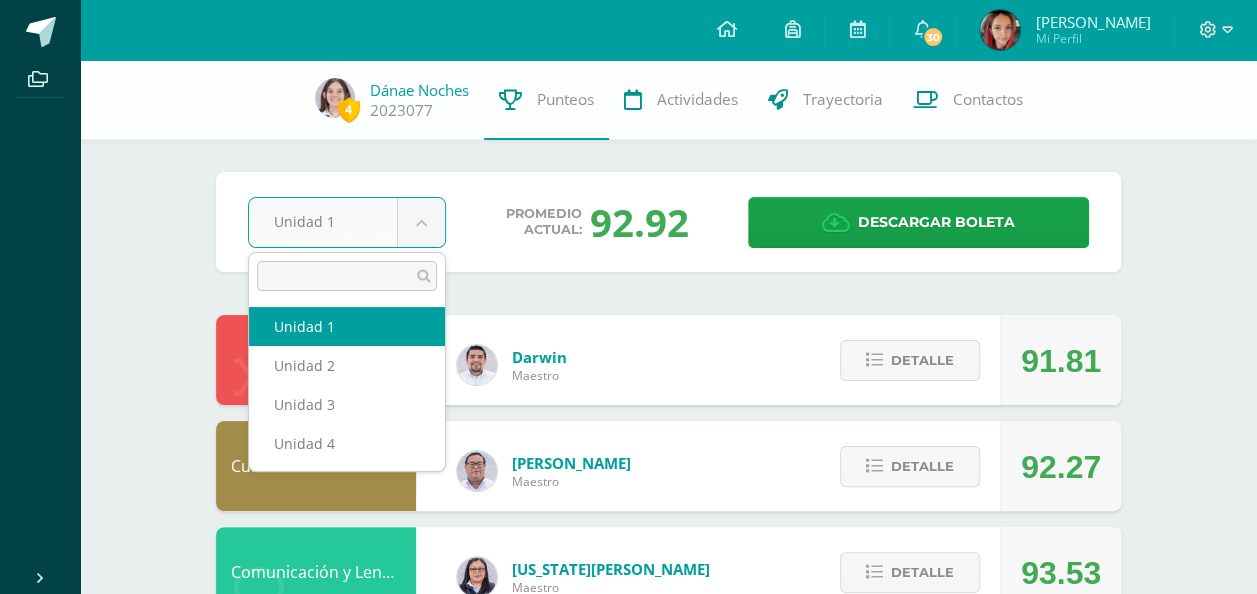 click on "Archivos Cerrar panel  Configuración
Cerrar sesión
[GEOGRAPHIC_DATA]
Mi Perfil 30 30 Avisos
251
avisos sin leer
Avisos Colegio Monte  te envió un aviso
Formación Complementaria:
Estimados padres de familia:
Les compartimos adjunto información importante de Formación Complementaria.
[DATE]
Colegio Monte  te envió un aviso
Reanudamos clases:
Estimados padres de familia:
Compartimos con ustedes información adjunta.
[DATE]
Colegio Monte  te envió un aviso
III Conferencia a Padres:
Estimados padres de familia:
Les informamos que la conferencia a padres ha sido reprogramada. Los invitamos a estar pendientes de la nueva fecha.
[DATE]
[PERSON_NAME][GEOGRAPHIC_DATA]" at bounding box center (628, 964) 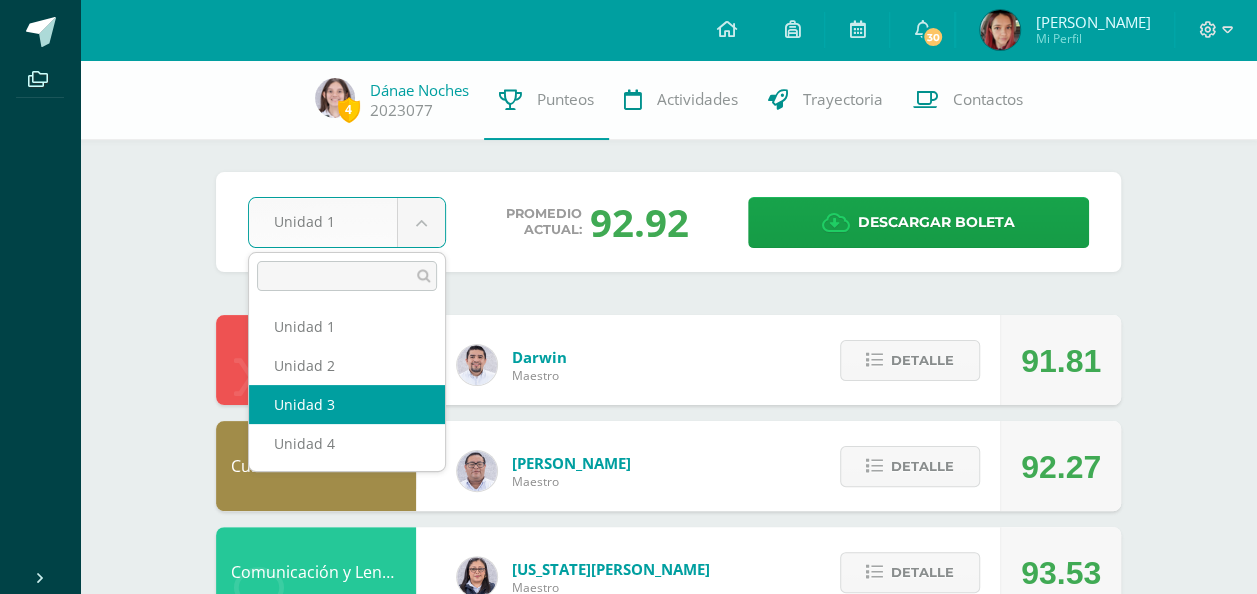 drag, startPoint x: 338, startPoint y: 410, endPoint x: 812, endPoint y: 383, distance: 474.76837 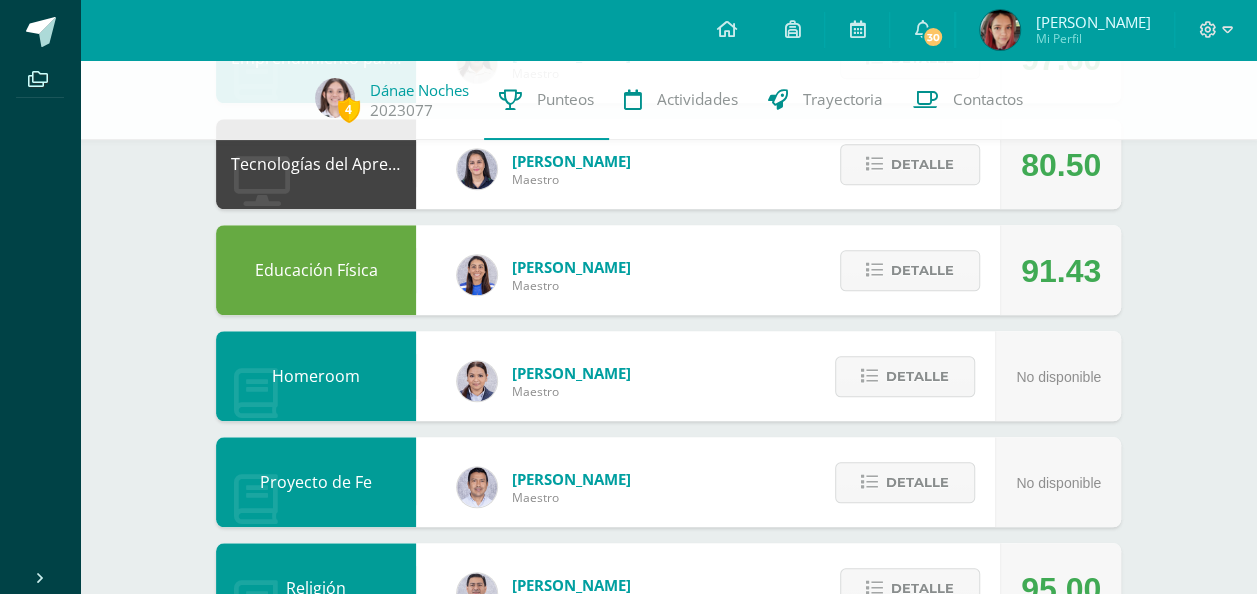 scroll, scrollTop: 752, scrollLeft: 0, axis: vertical 